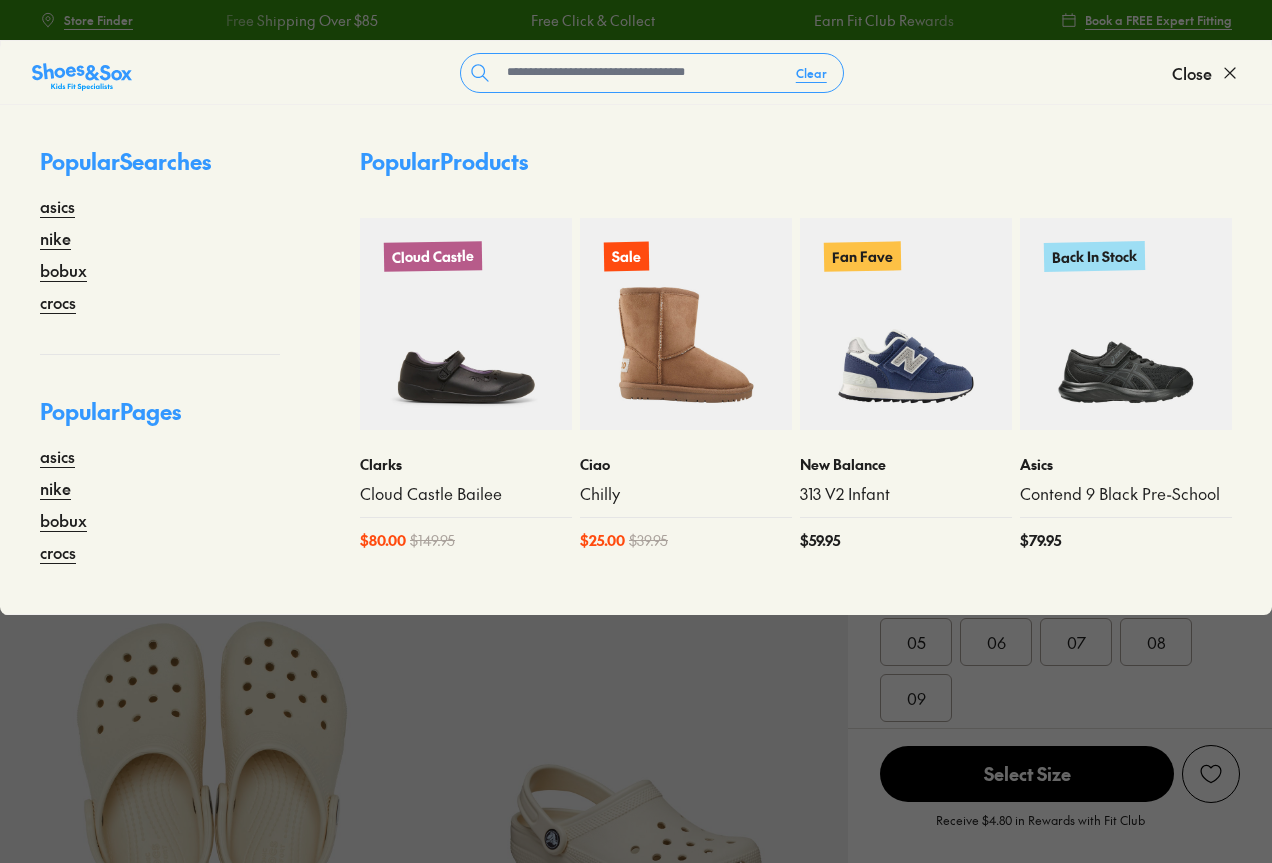 select on "*" 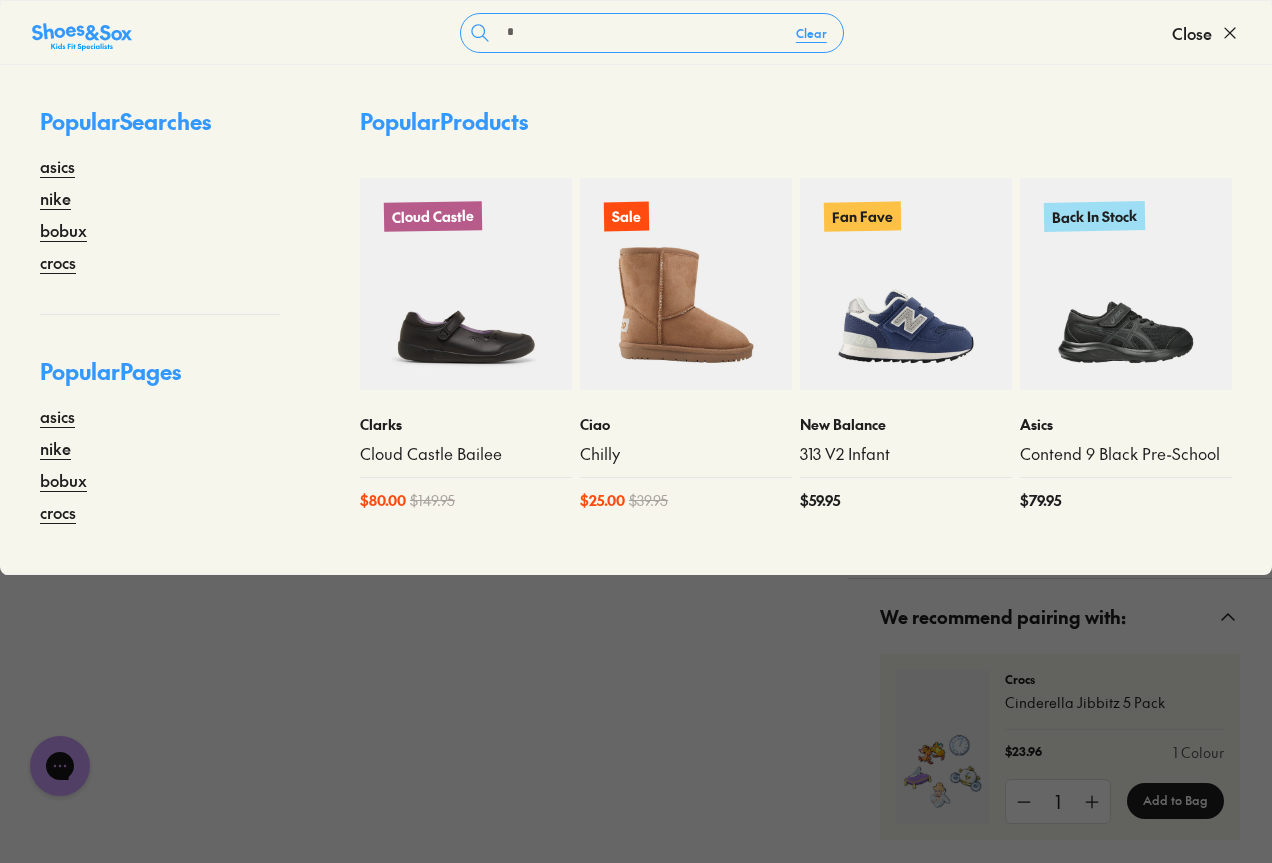 scroll, scrollTop: 0, scrollLeft: 0, axis: both 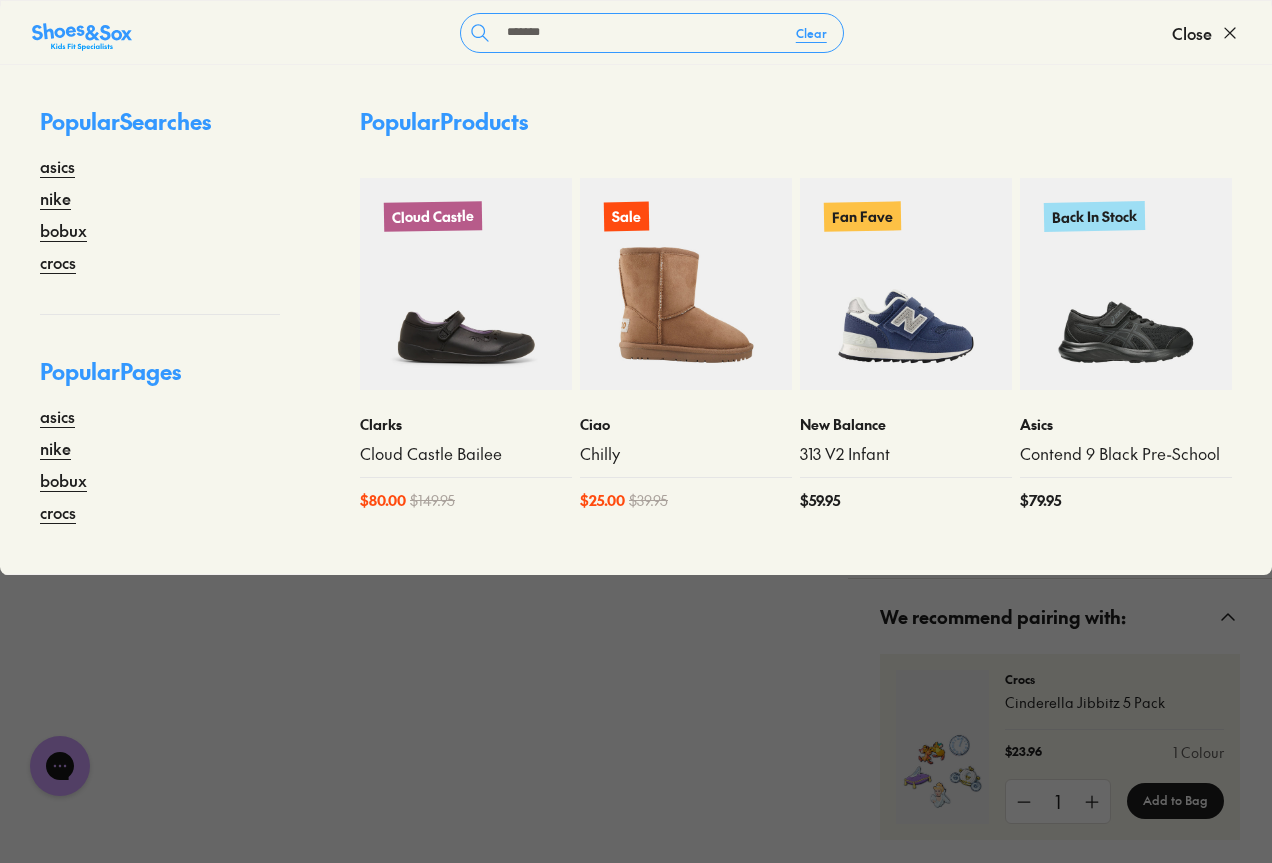 type on "*******" 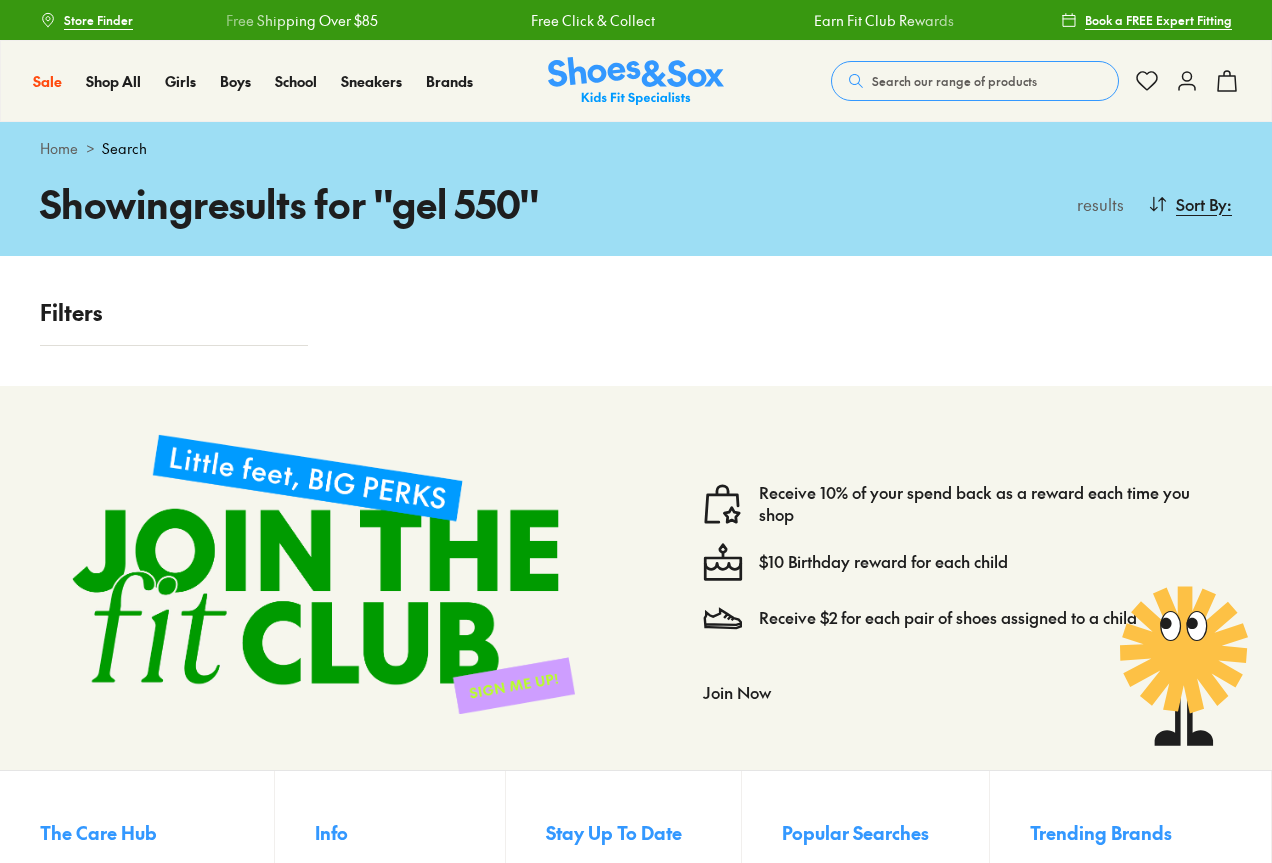 scroll, scrollTop: 0, scrollLeft: 0, axis: both 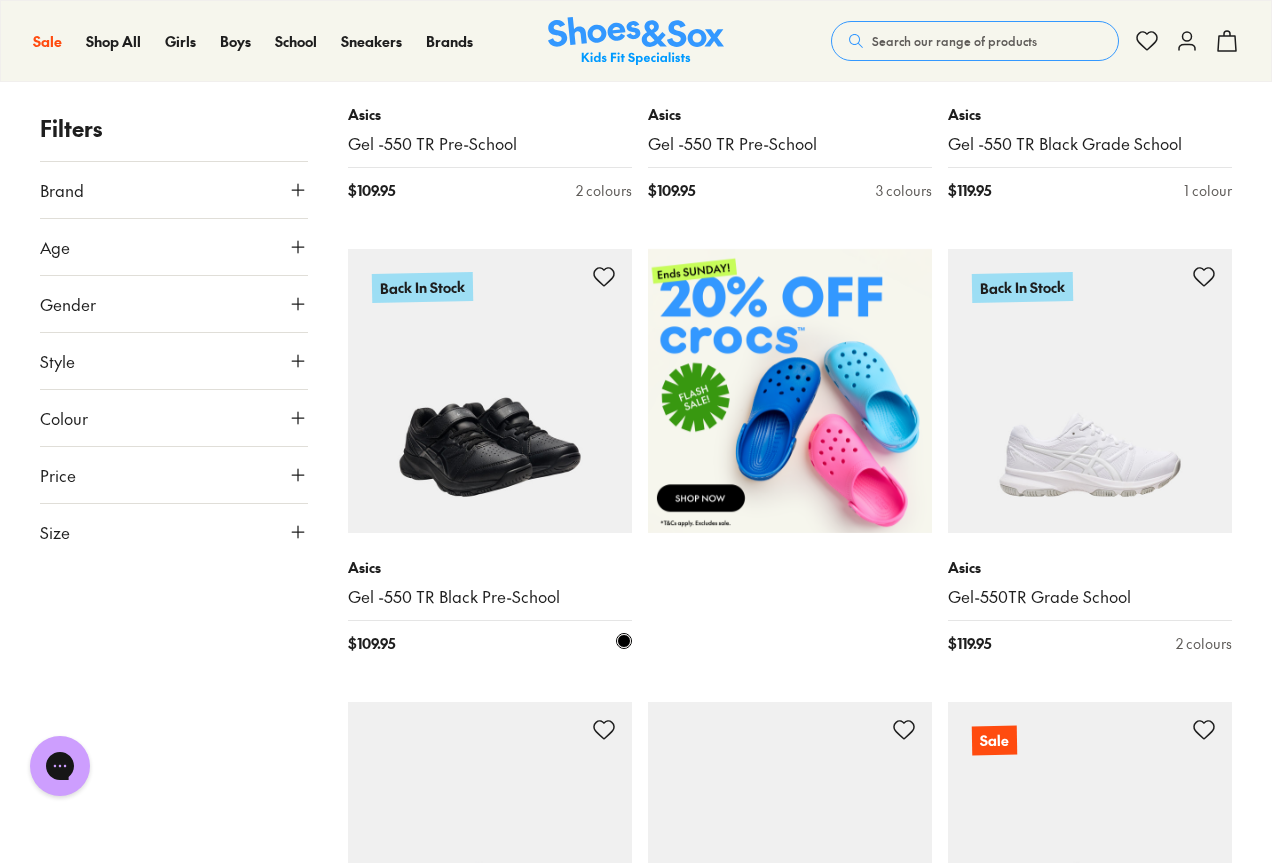 click at bounding box center [490, 391] 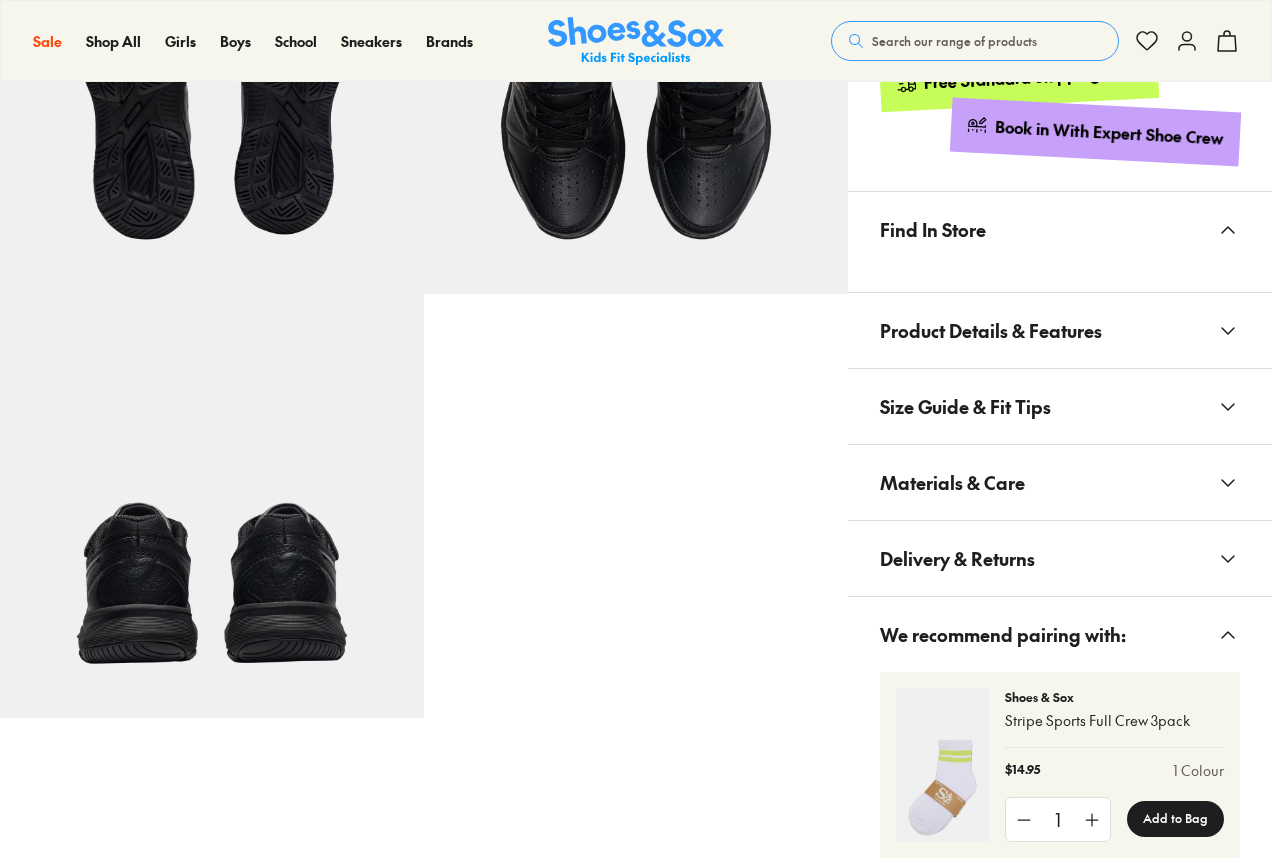 scroll, scrollTop: 1100, scrollLeft: 0, axis: vertical 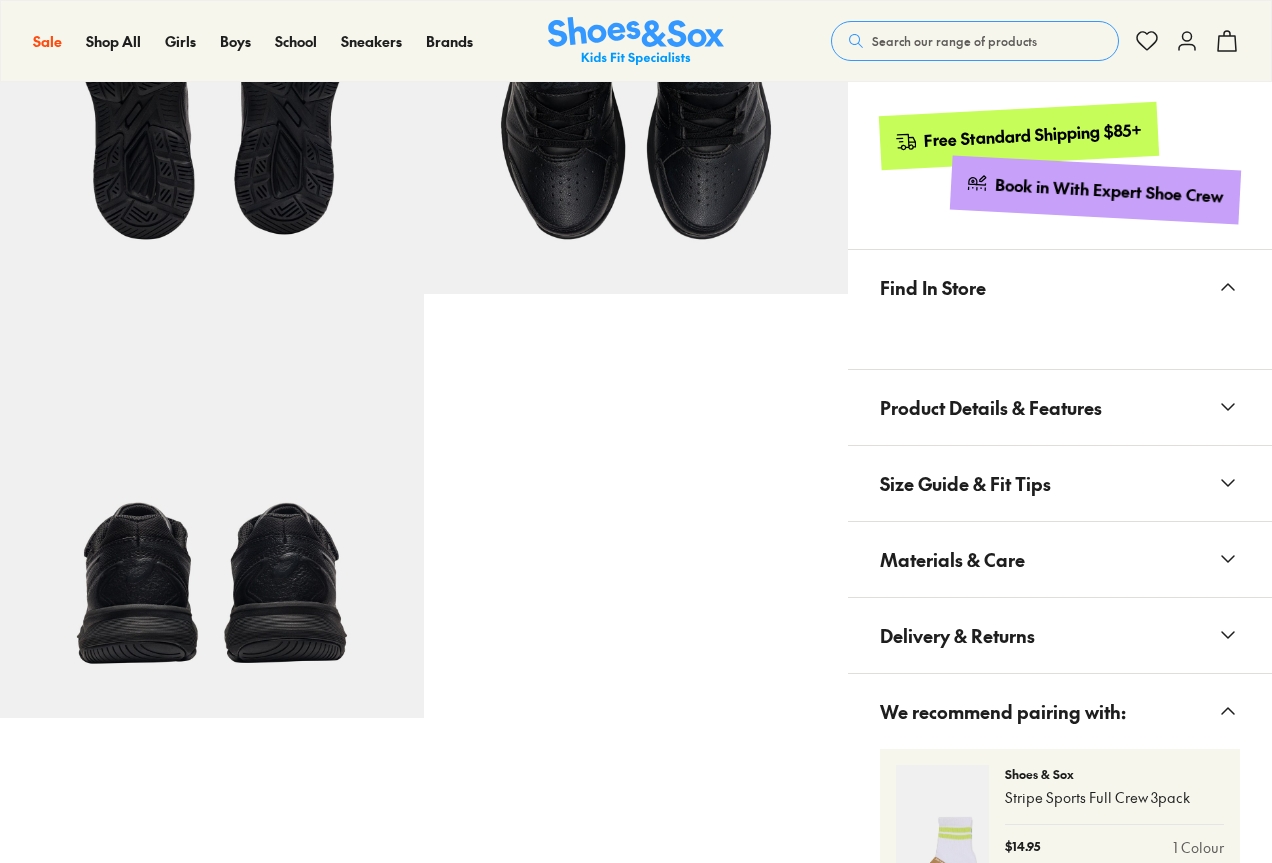 select on "*" 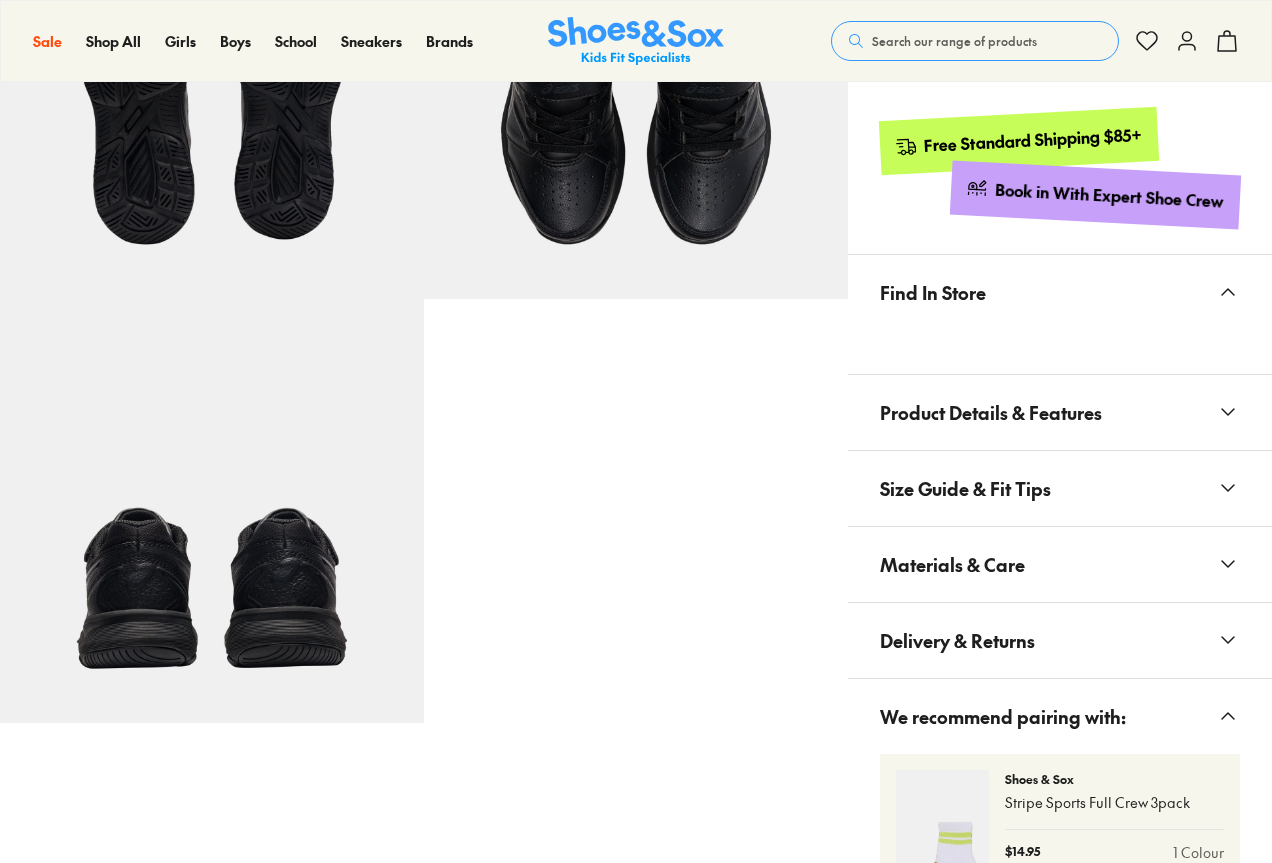click on "Materials & Care" at bounding box center (1060, 564) 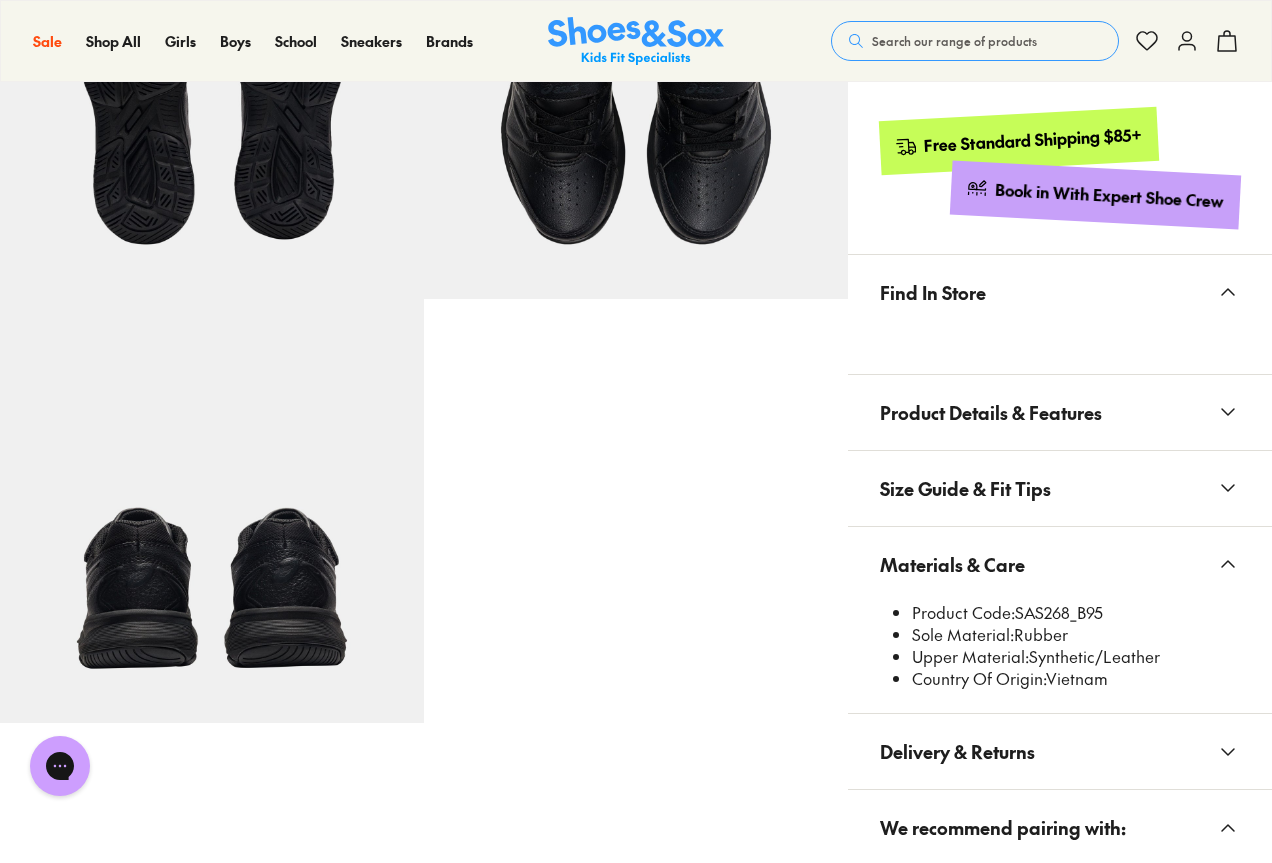 scroll, scrollTop: 0, scrollLeft: 0, axis: both 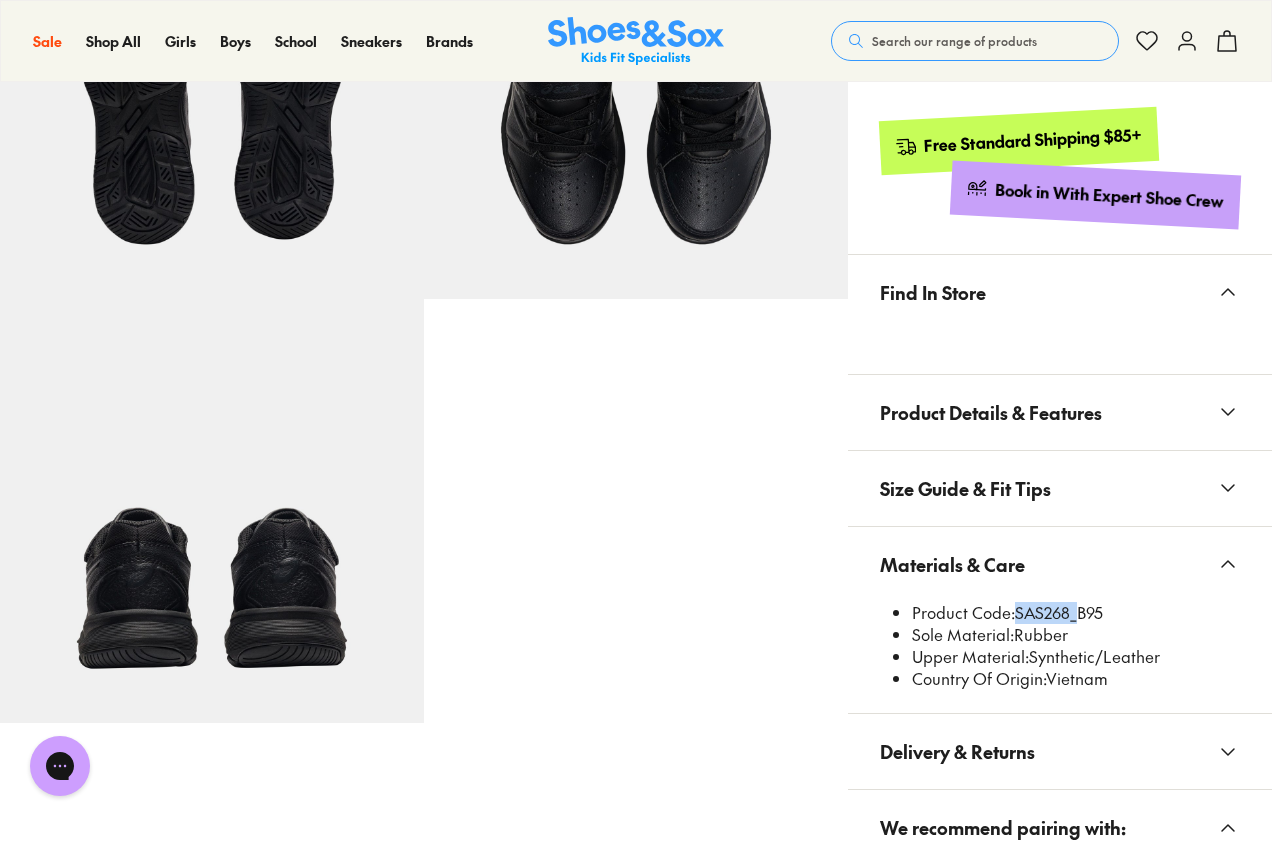 drag, startPoint x: 1015, startPoint y: 613, endPoint x: 1068, endPoint y: 608, distance: 53.235325 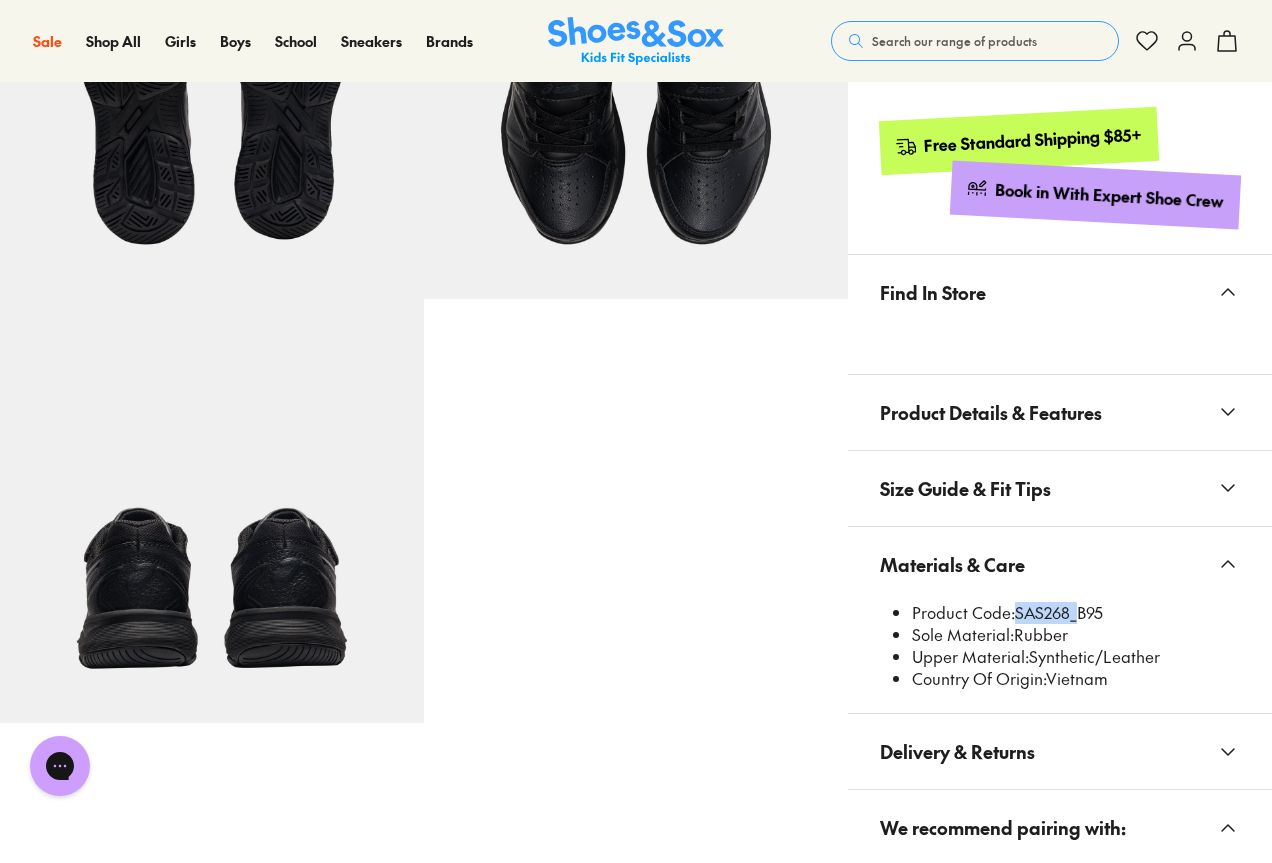 click on "Search our range of products" at bounding box center (954, 41) 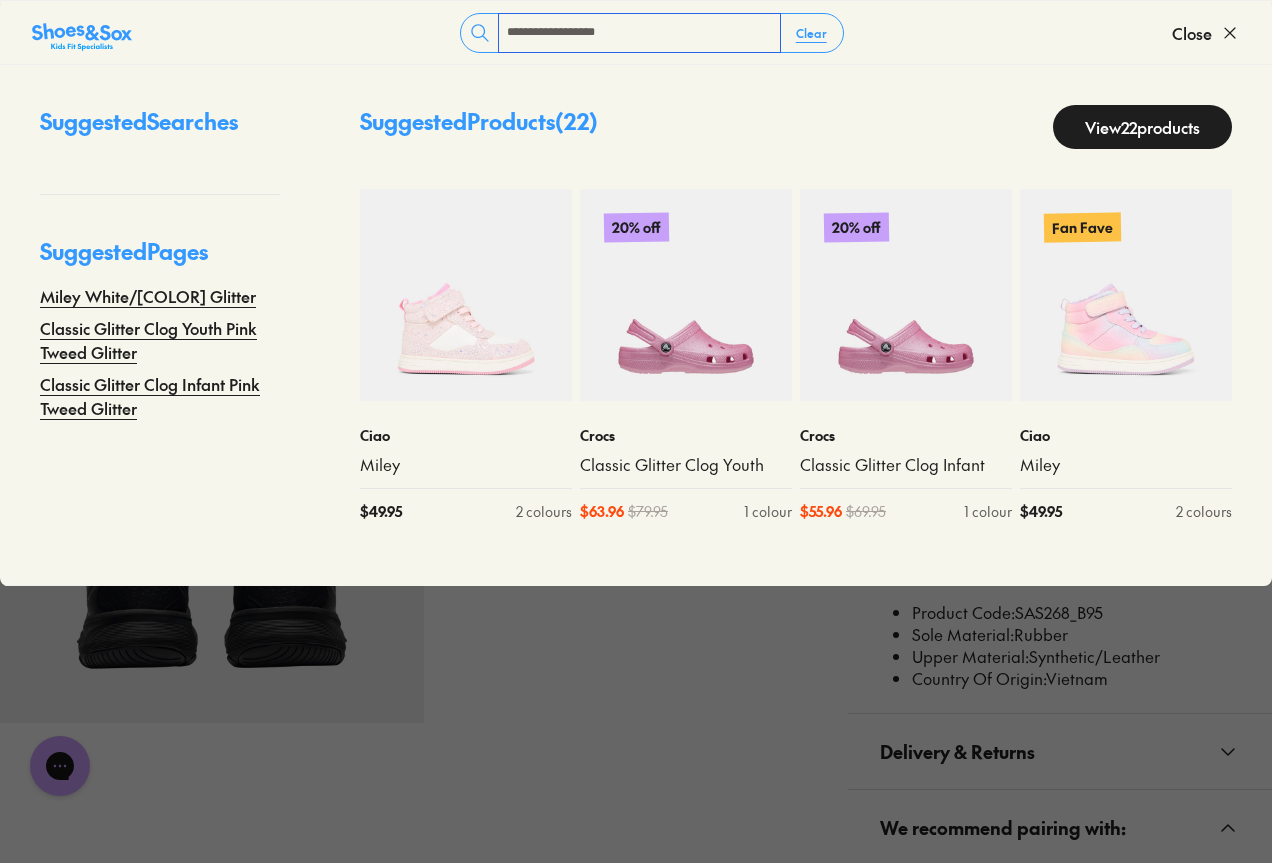 type on "**********" 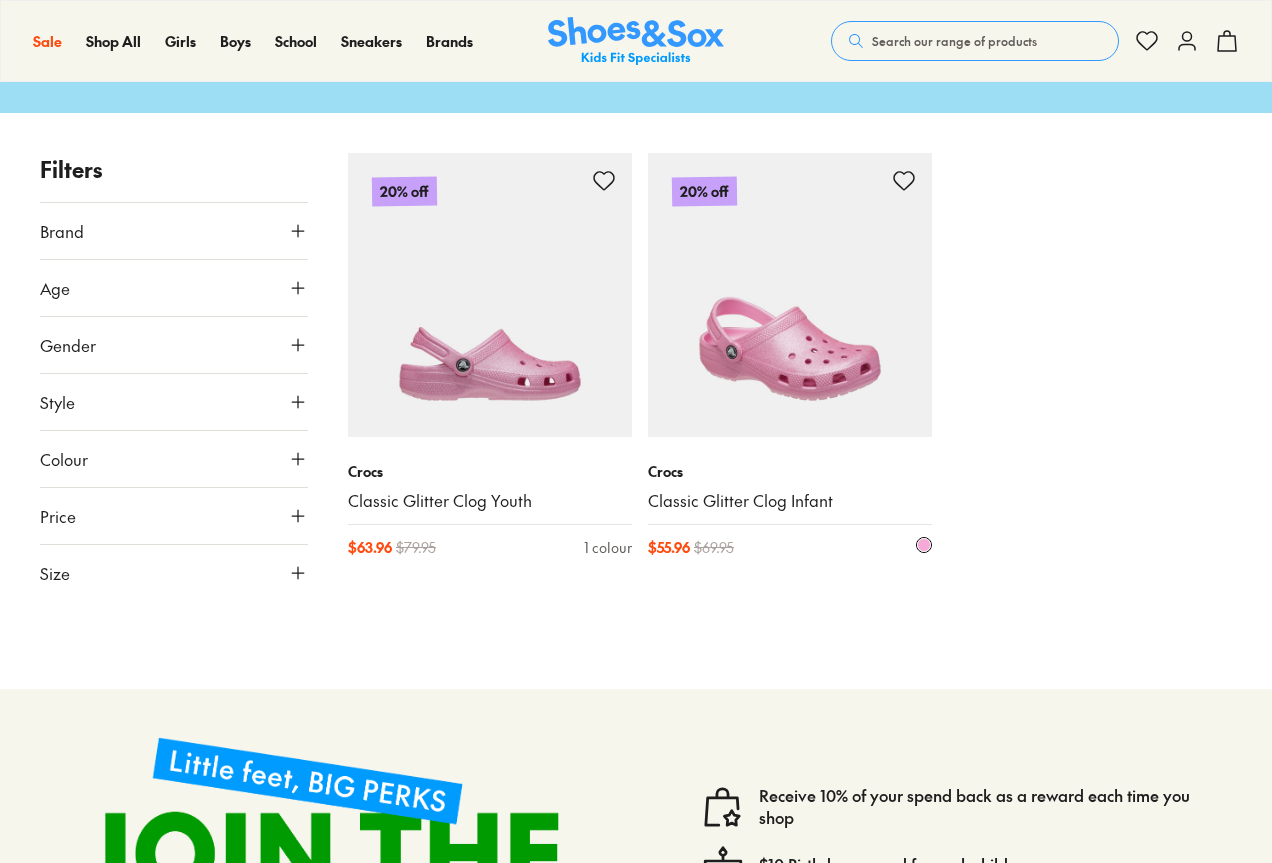 scroll, scrollTop: 200, scrollLeft: 0, axis: vertical 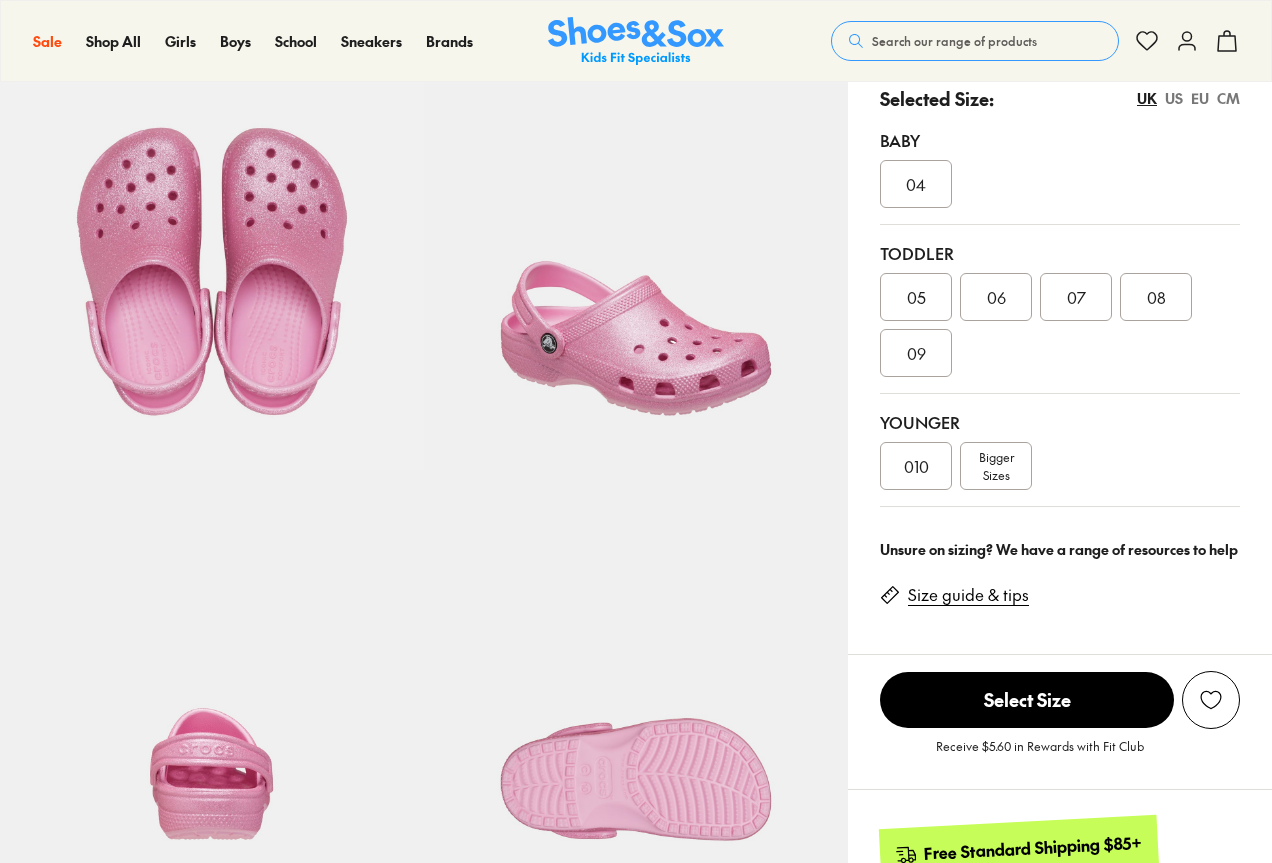 select on "*" 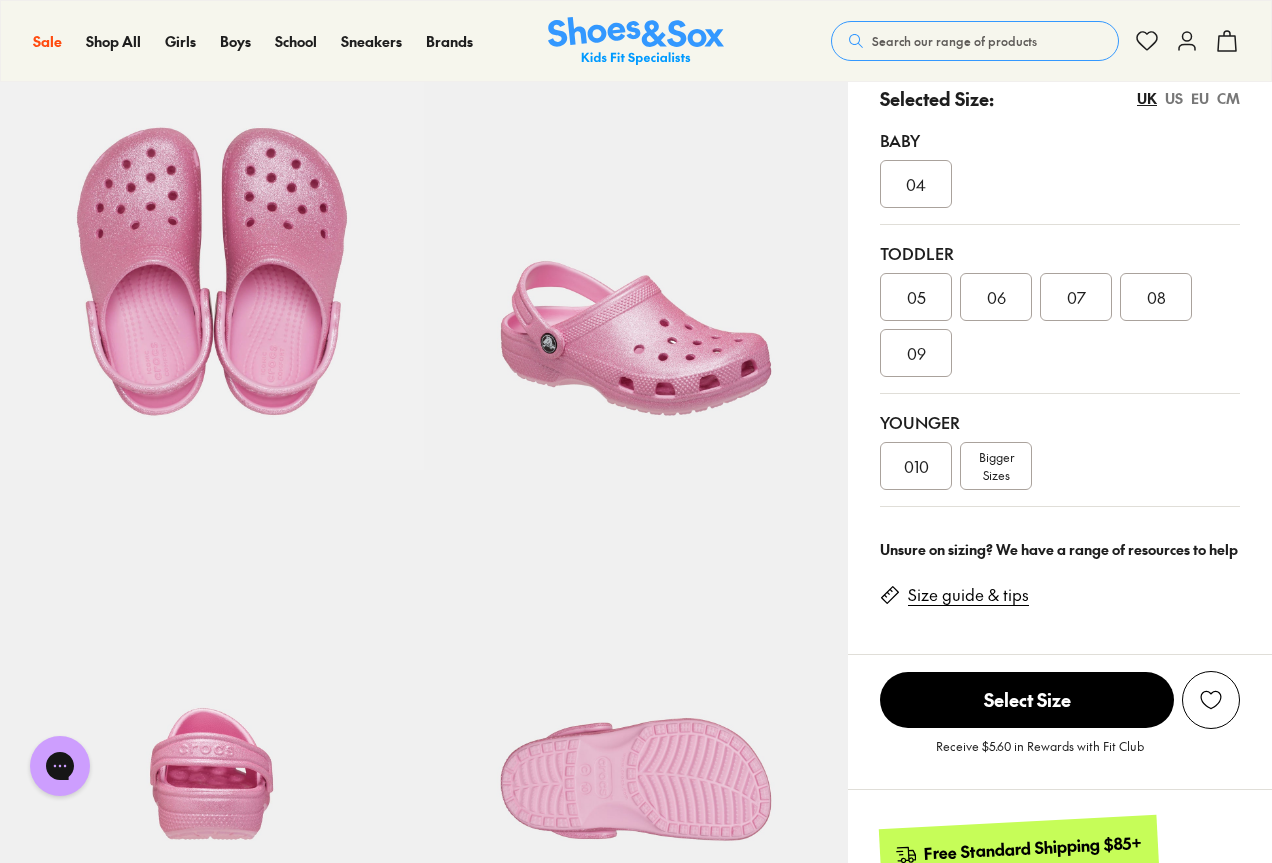 scroll, scrollTop: 0, scrollLeft: 0, axis: both 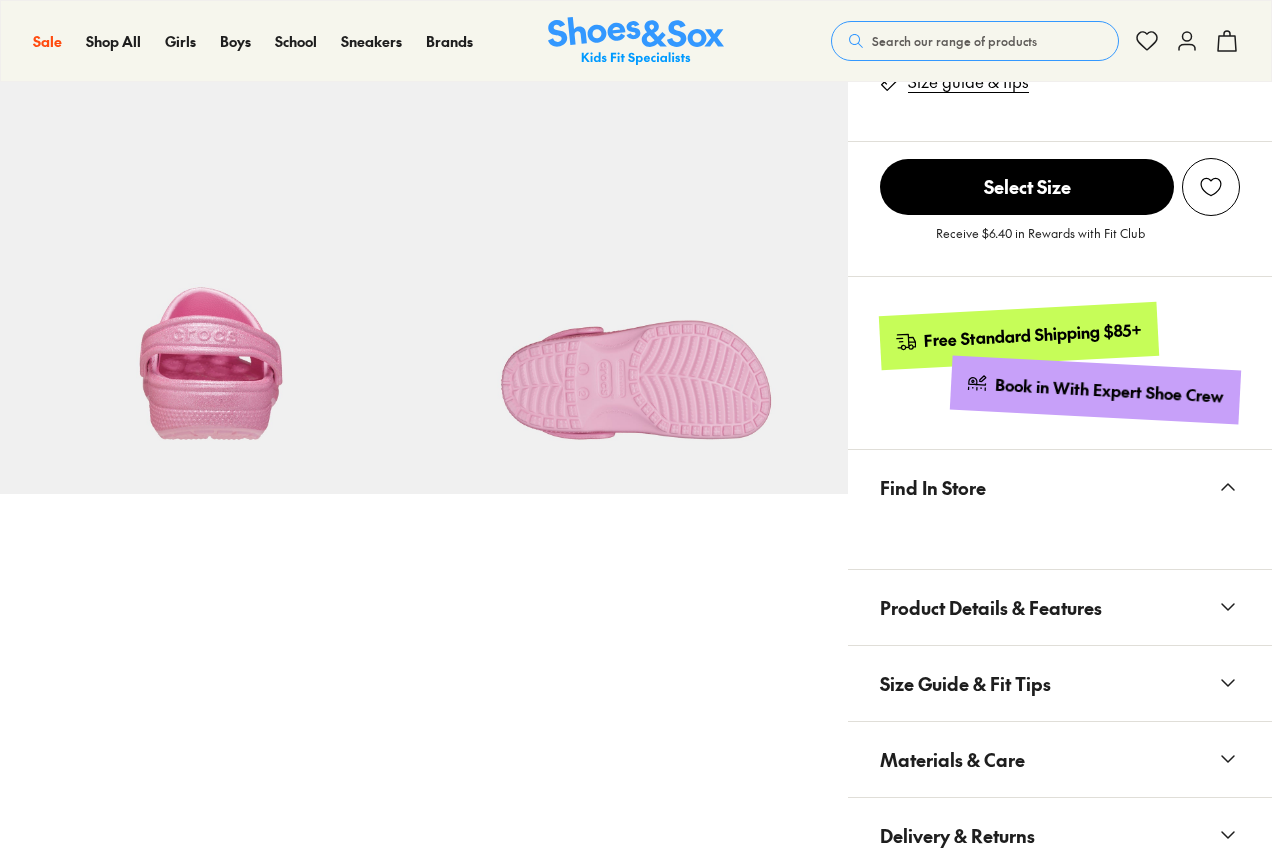 select on "*" 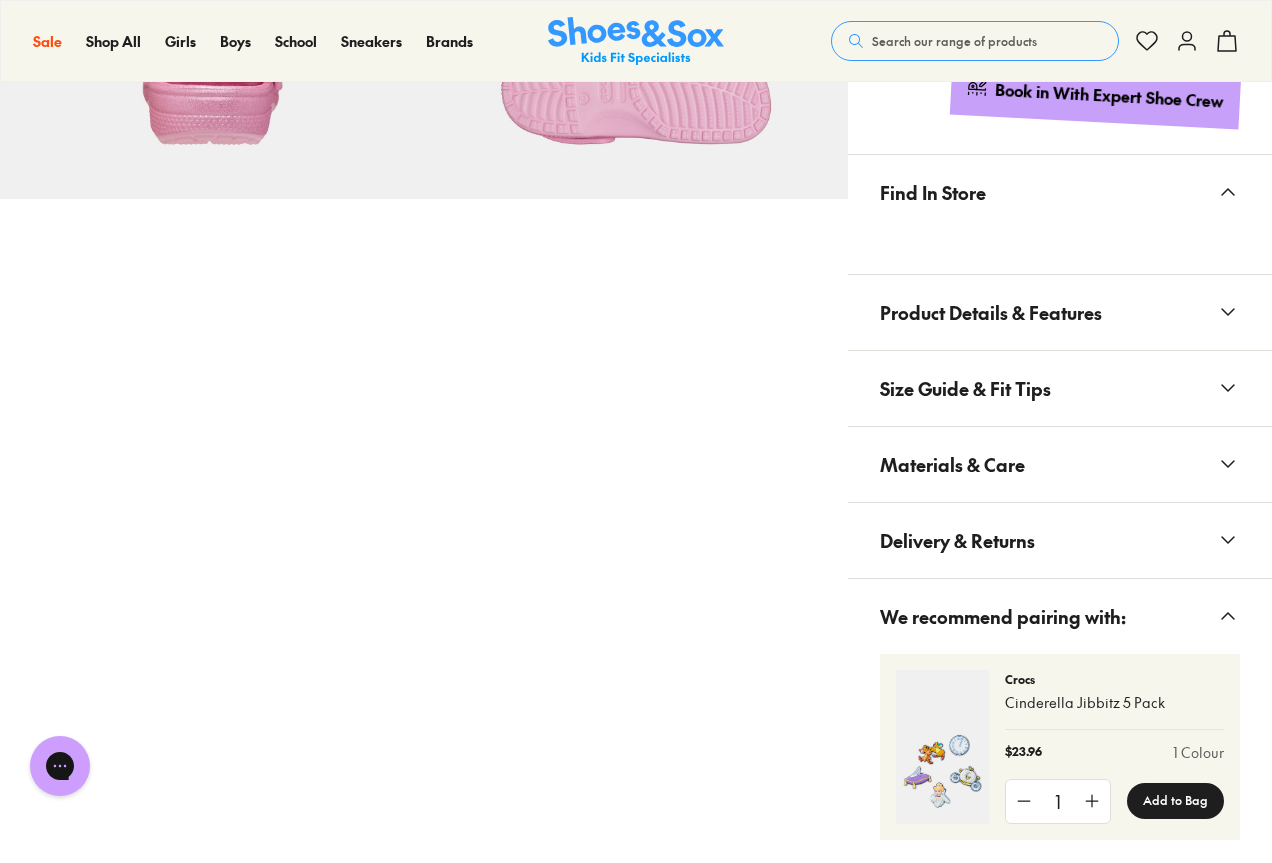 scroll, scrollTop: 0, scrollLeft: 0, axis: both 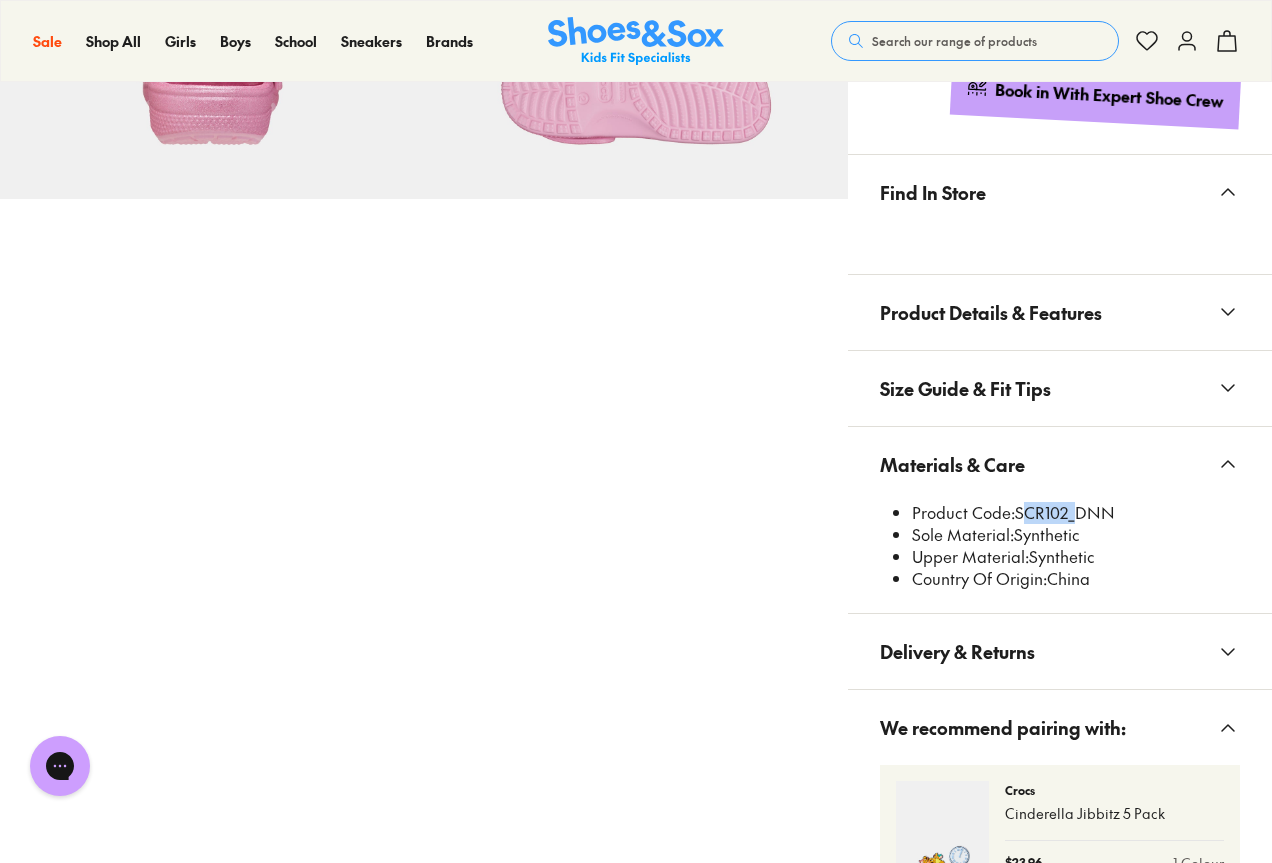 drag, startPoint x: 1018, startPoint y: 514, endPoint x: 1068, endPoint y: 515, distance: 50.01 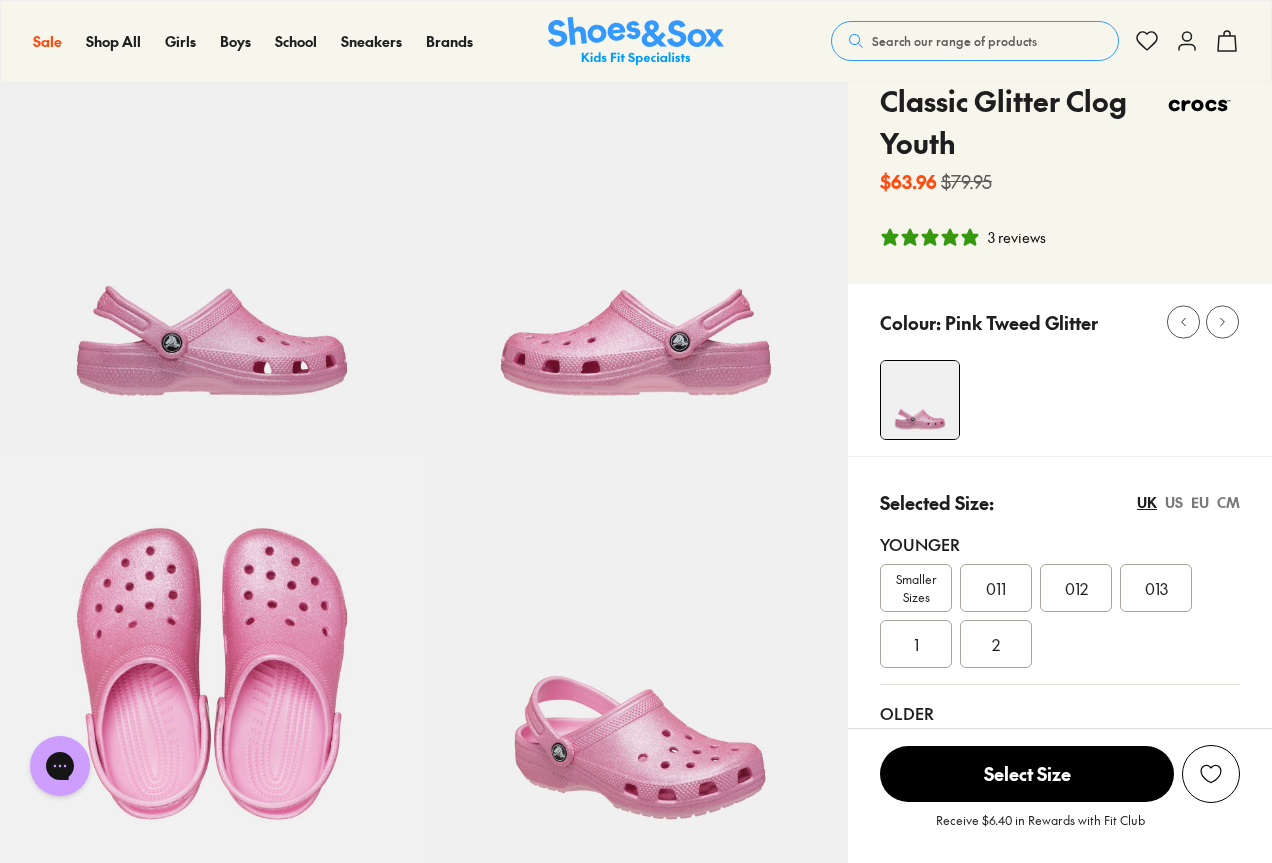 scroll, scrollTop: 0, scrollLeft: 0, axis: both 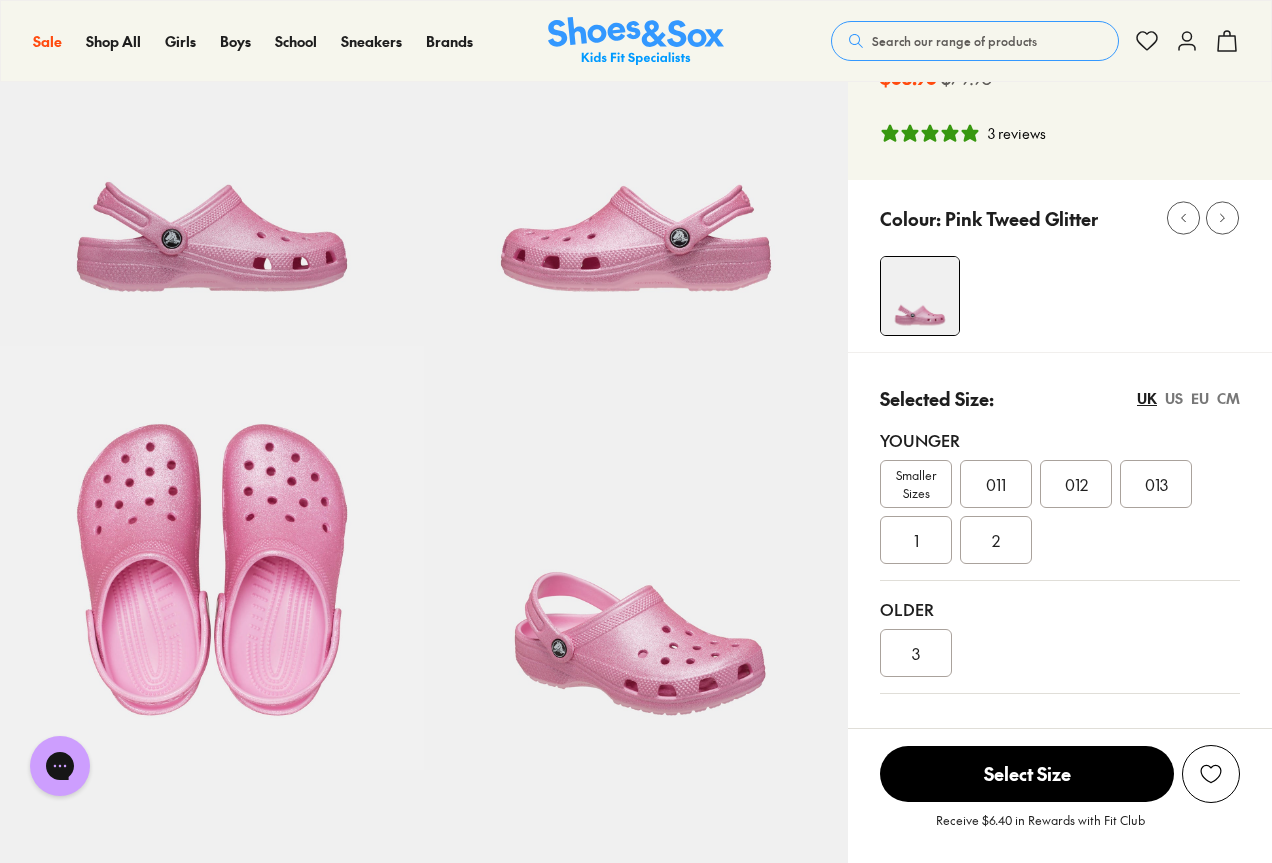 click on "Smaller Sizes" at bounding box center [916, 484] 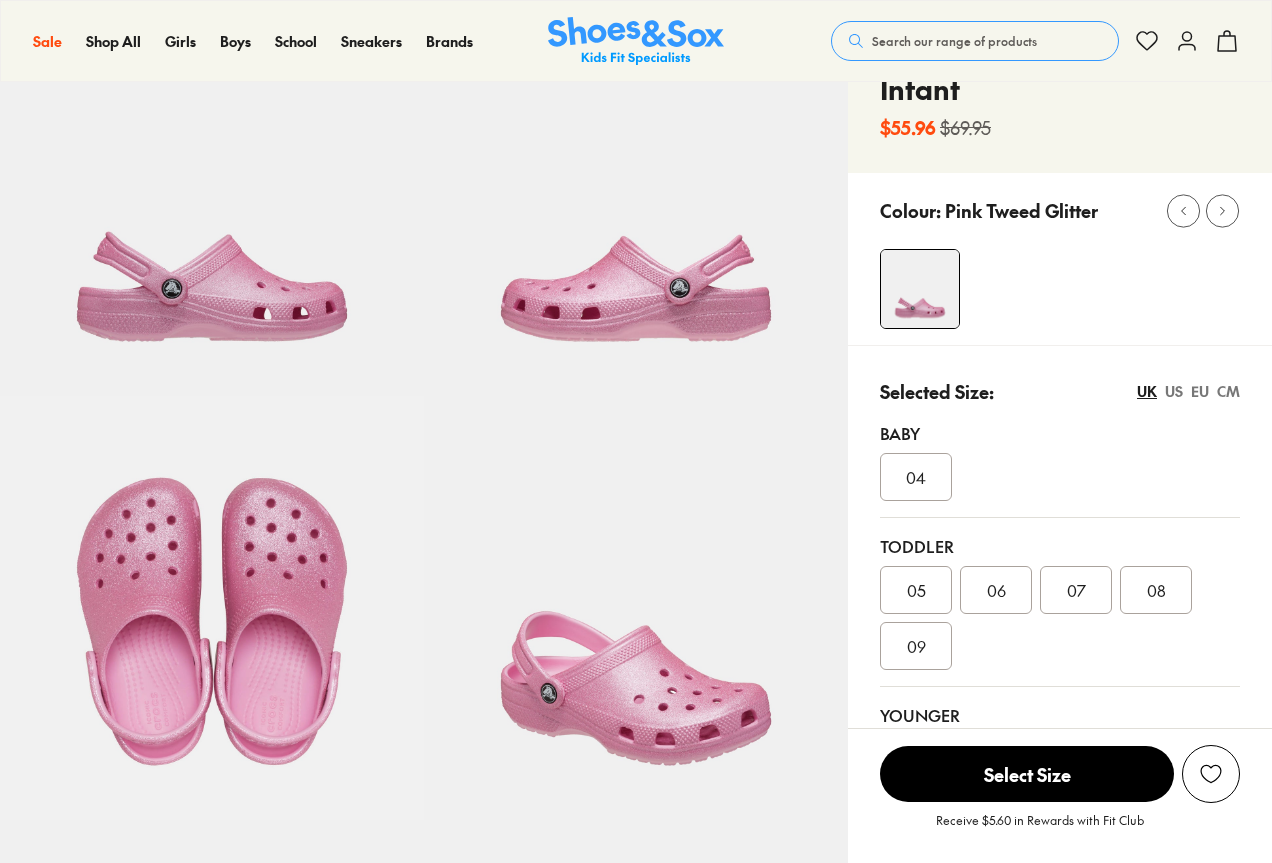 scroll, scrollTop: 300, scrollLeft: 0, axis: vertical 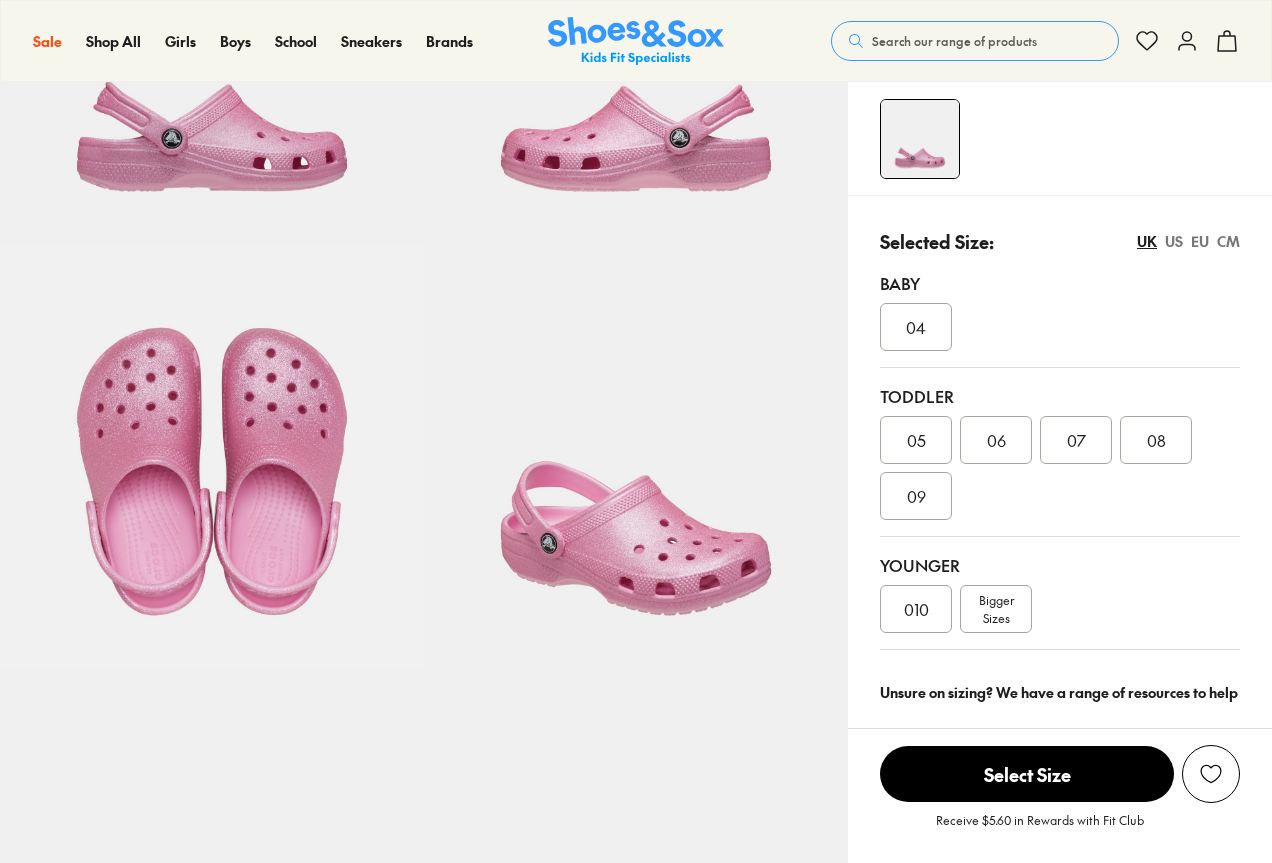 click on "Toddler" at bounding box center [1060, 396] 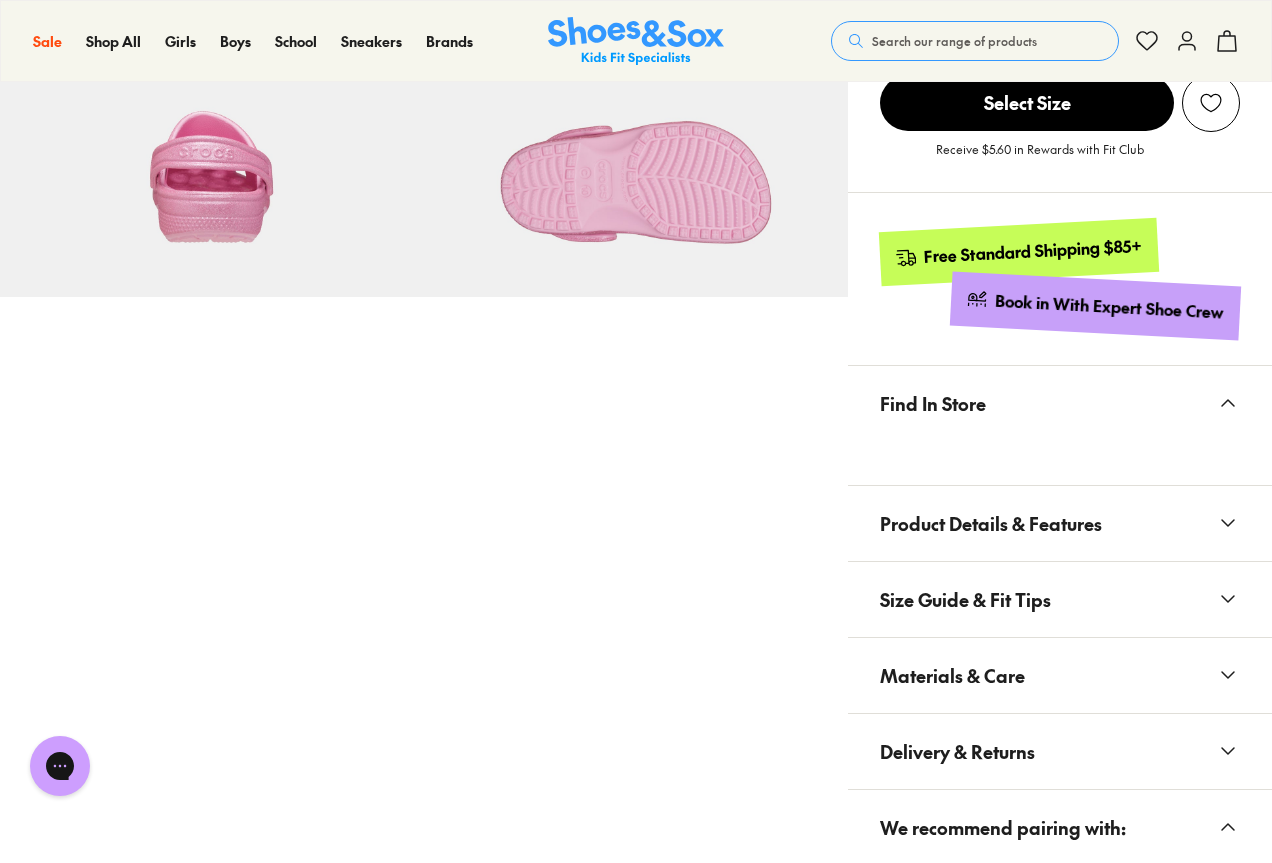 scroll, scrollTop: 0, scrollLeft: 0, axis: both 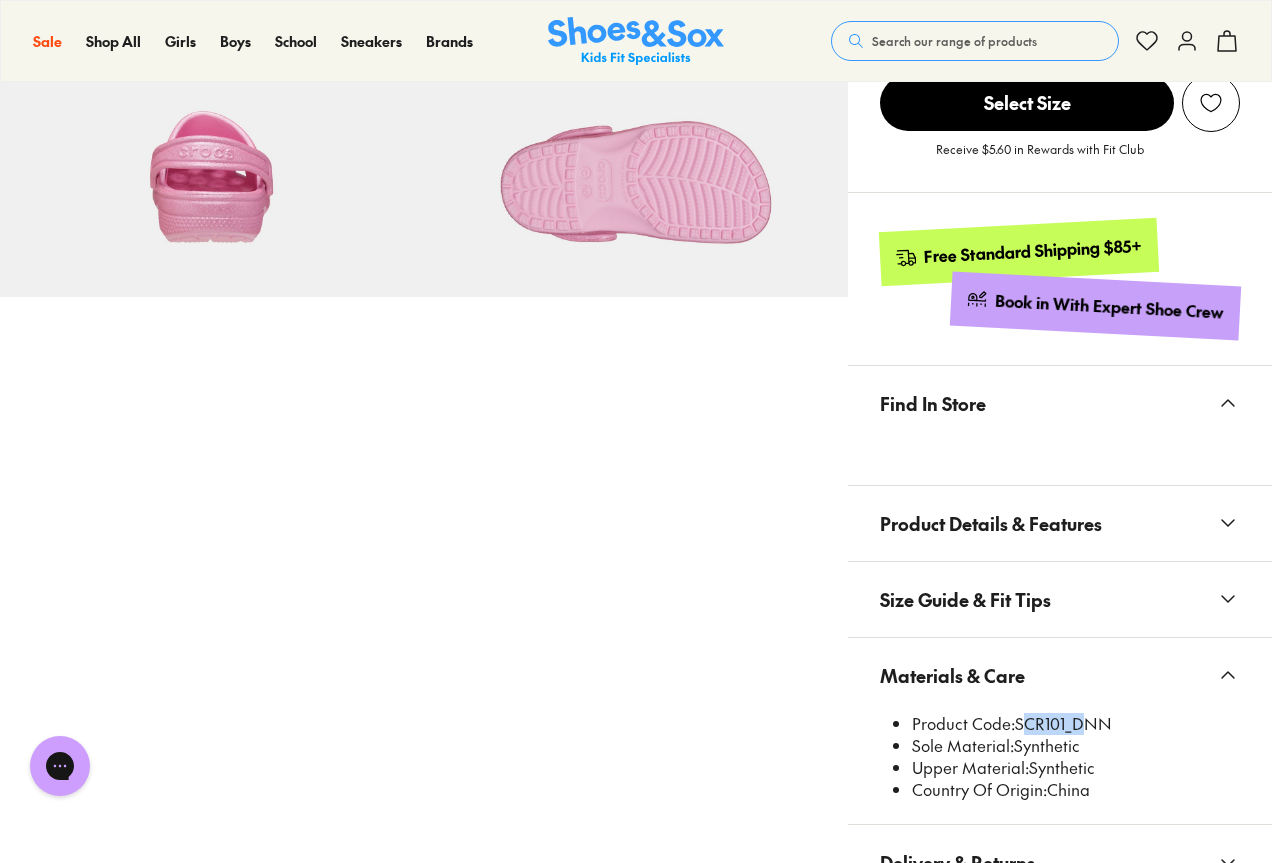 drag, startPoint x: 1016, startPoint y: 725, endPoint x: 1072, endPoint y: 716, distance: 56.718605 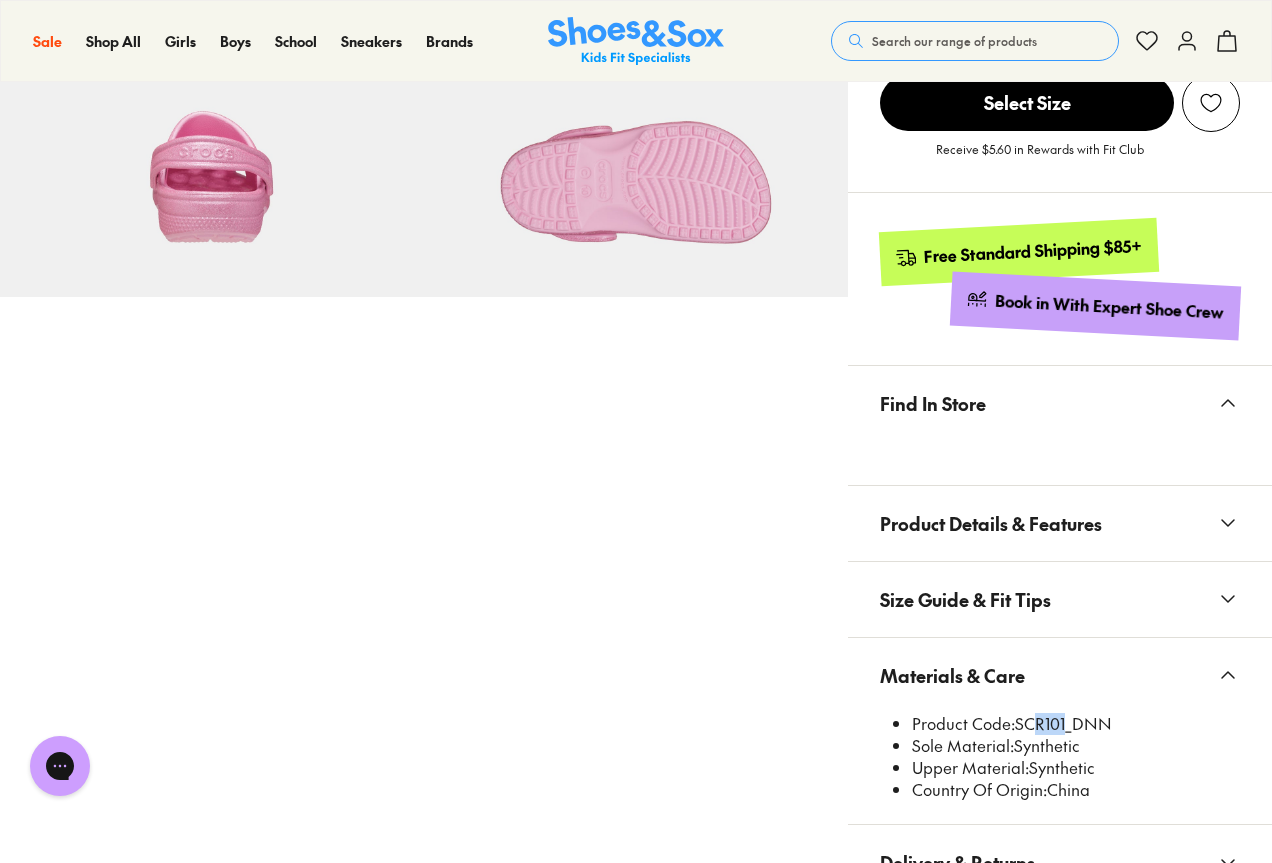 drag, startPoint x: 1064, startPoint y: 722, endPoint x: 1026, endPoint y: 723, distance: 38.013157 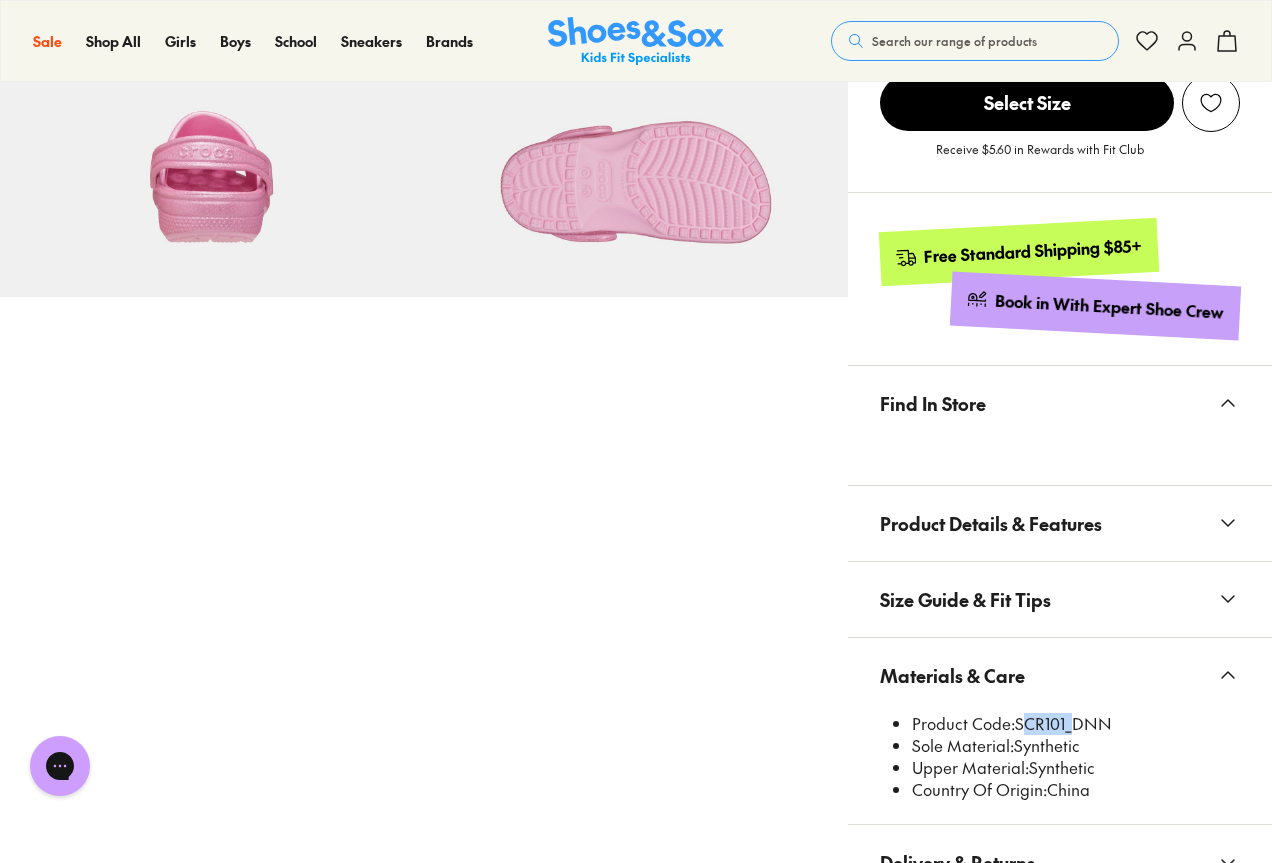 drag, startPoint x: 1021, startPoint y: 725, endPoint x: 1066, endPoint y: 725, distance: 45 